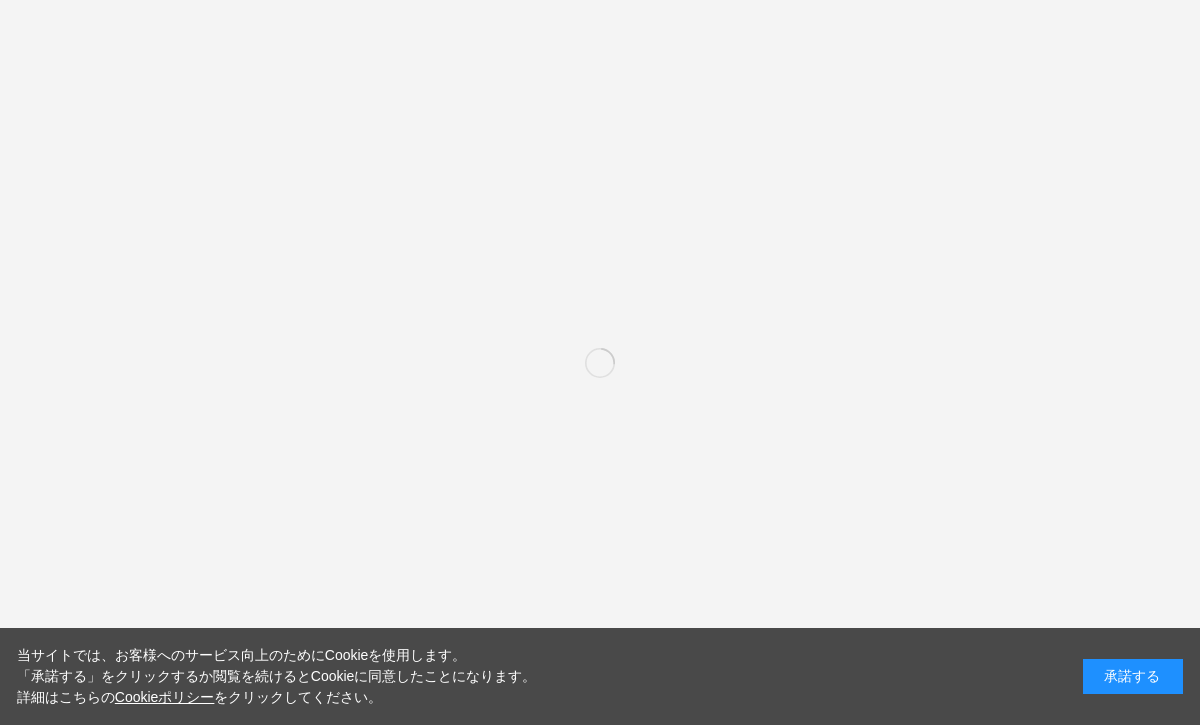 scroll, scrollTop: 0, scrollLeft: 0, axis: both 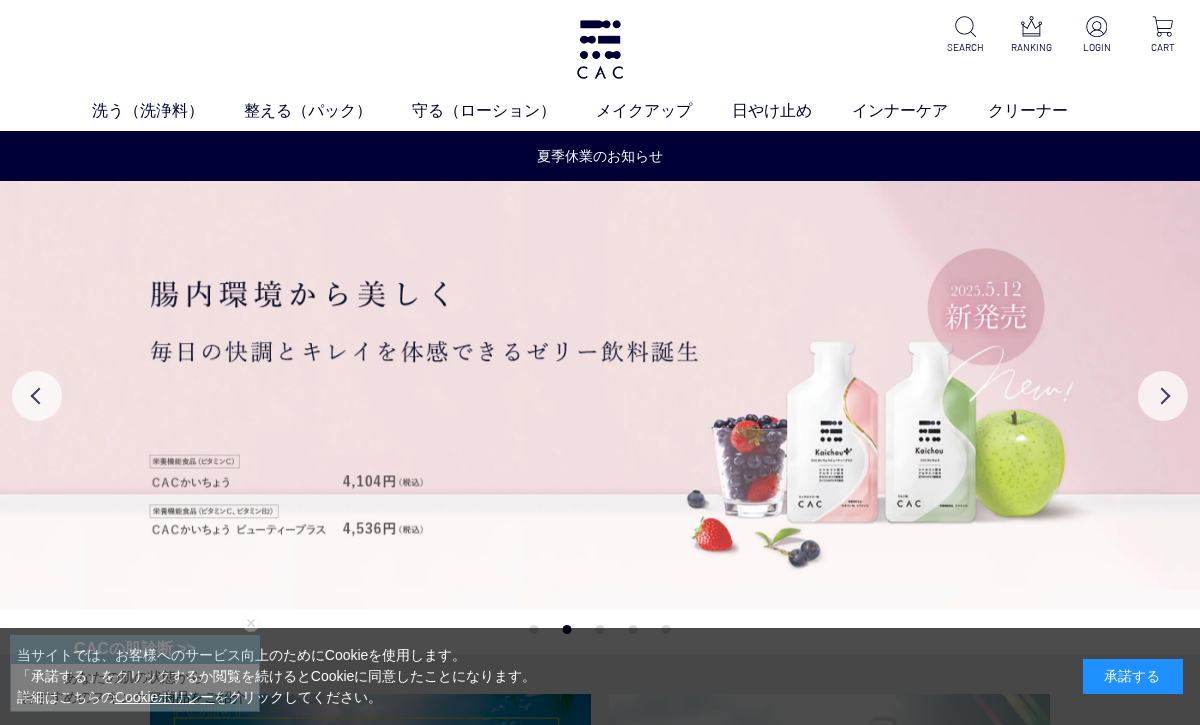 click on "ベース" at bounding box center [464, 148] 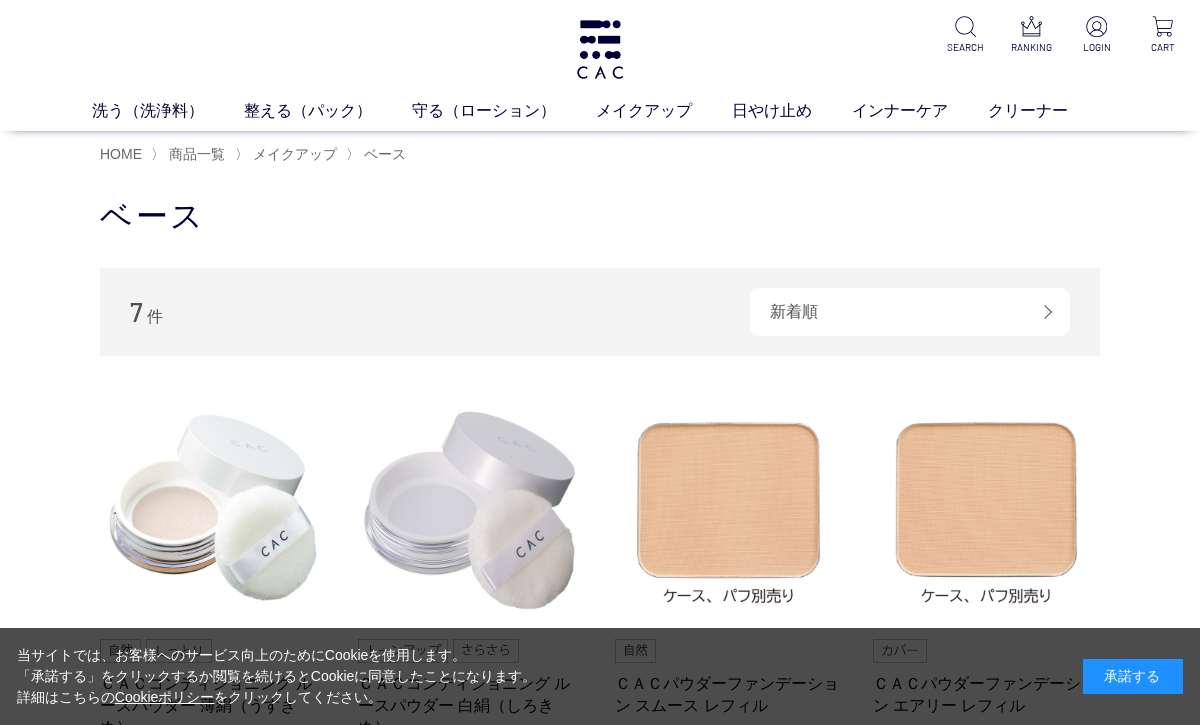 scroll, scrollTop: 0, scrollLeft: 0, axis: both 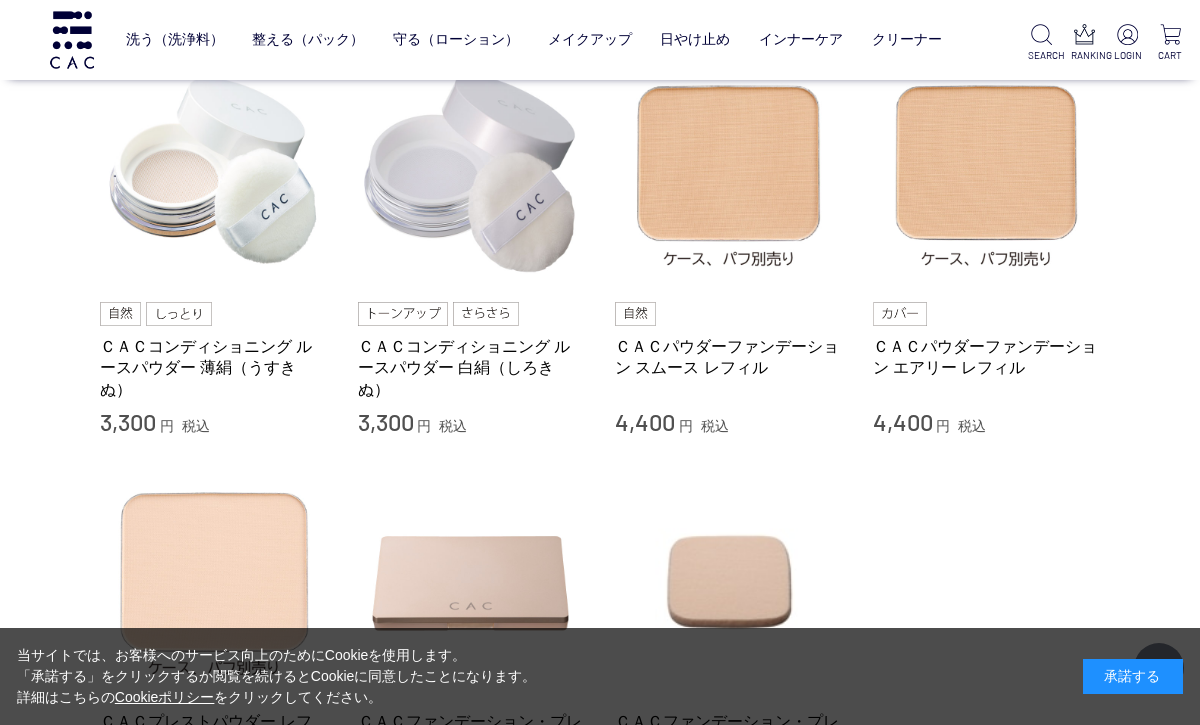 click on "ＣＡＣコンディショニング ルースパウダー 薄絹（うすきぬ）" at bounding box center (214, 368) 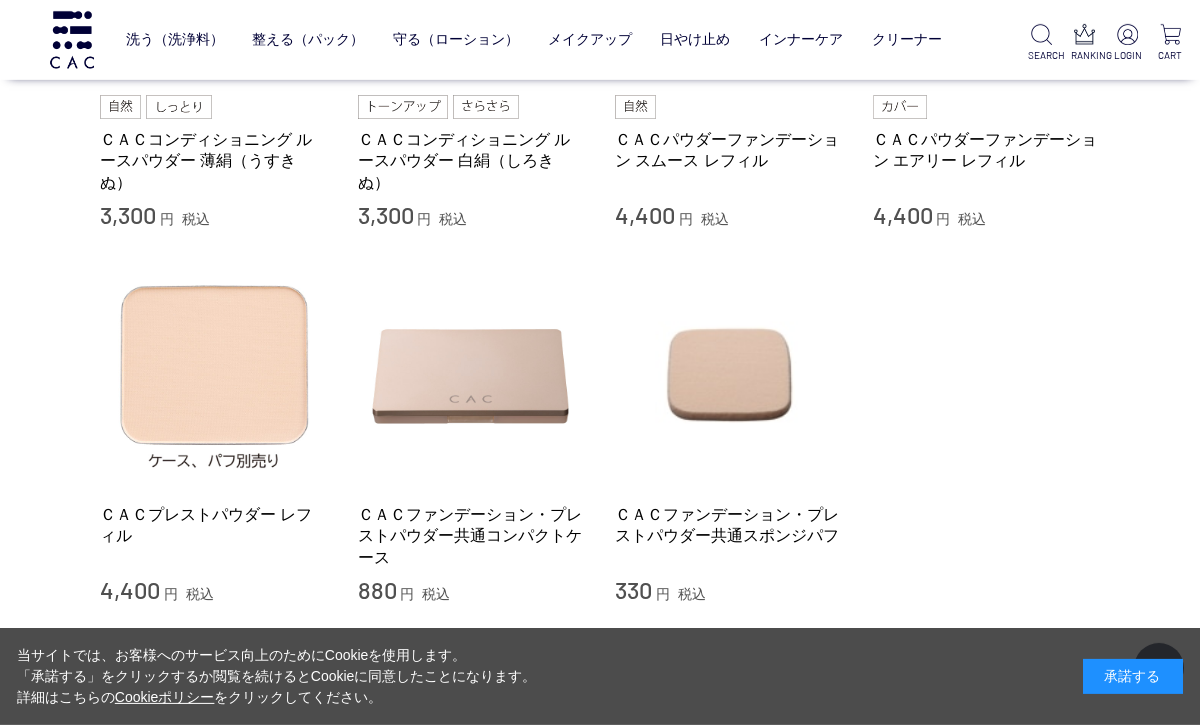 scroll, scrollTop: 414, scrollLeft: 0, axis: vertical 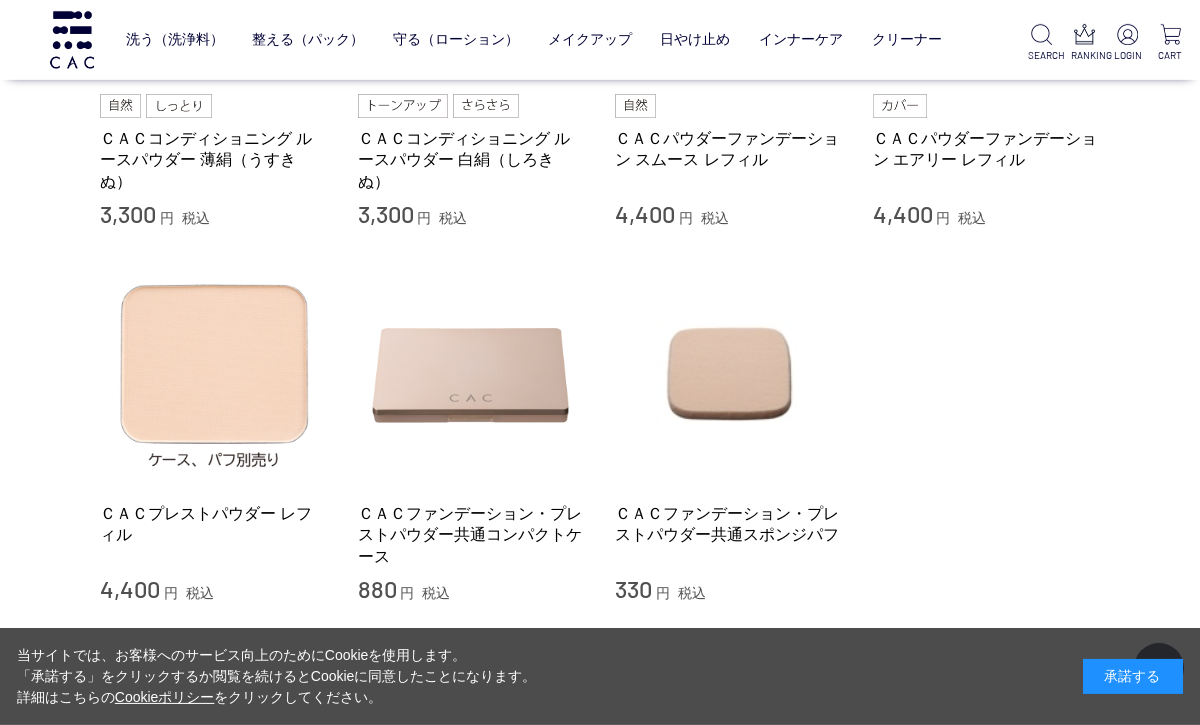 click on "ＣＡＣプレストパウダー レフィル" at bounding box center (214, 524) 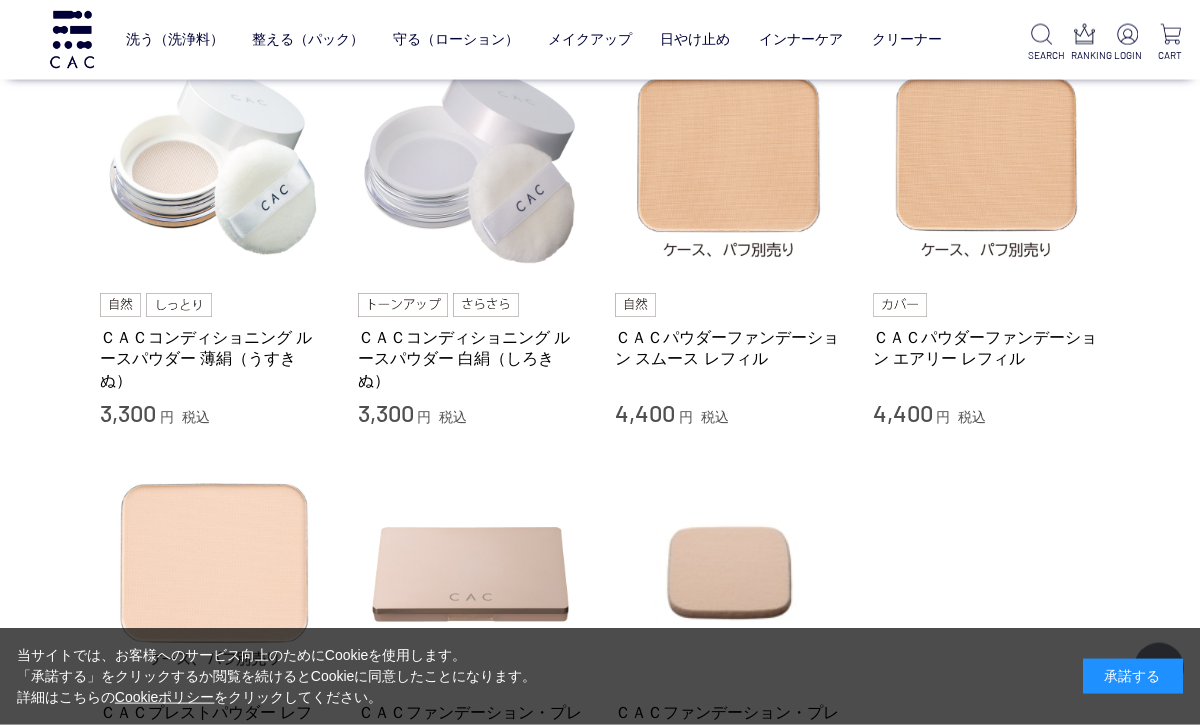 scroll, scrollTop: 215, scrollLeft: 0, axis: vertical 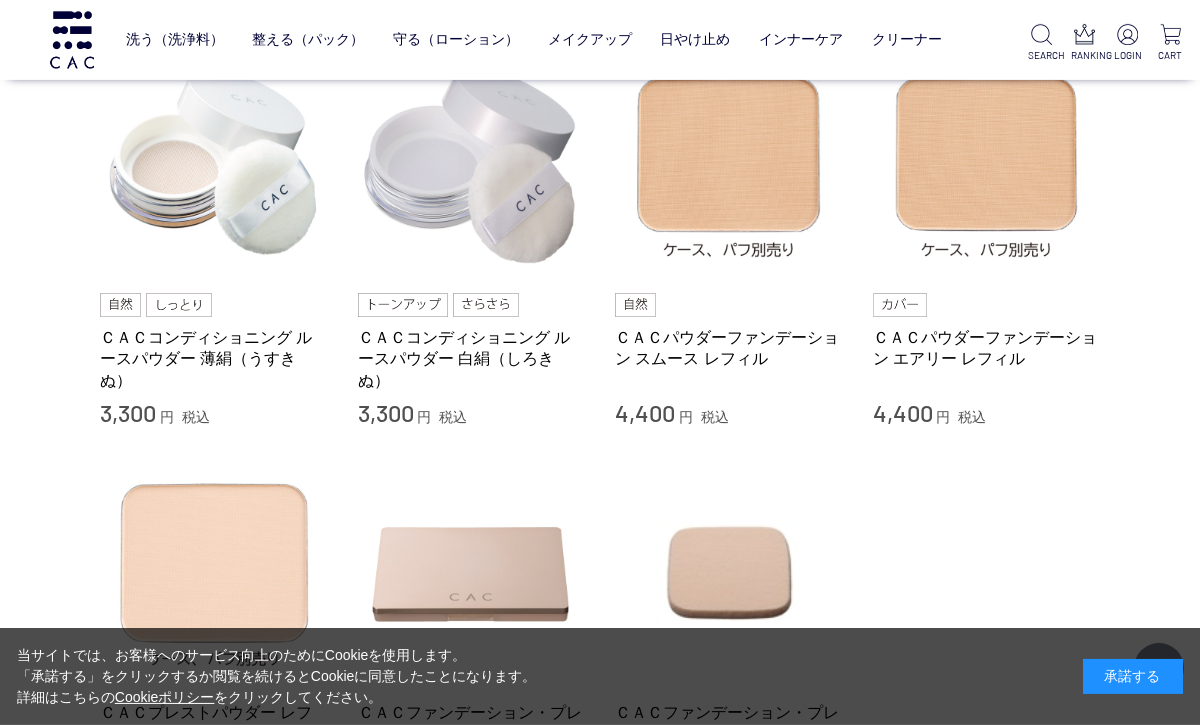 click on "ＣＡＣパウダーファンデーション スムース レフィル" at bounding box center (729, 348) 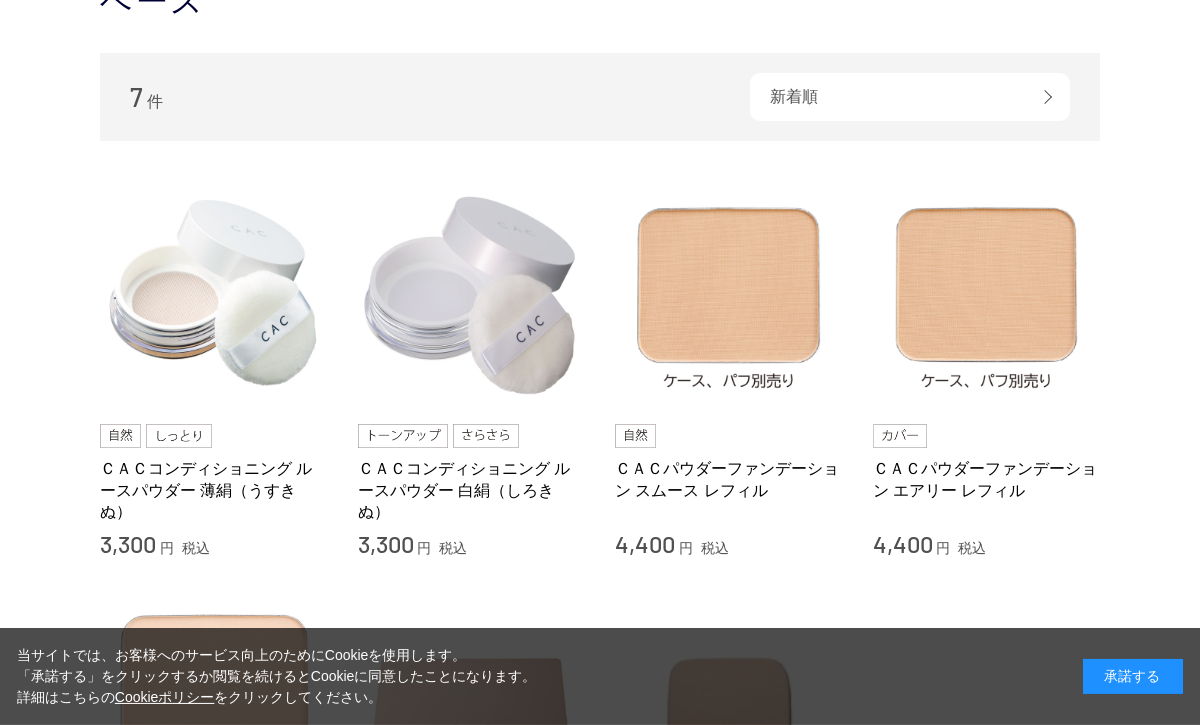 scroll, scrollTop: 216, scrollLeft: 0, axis: vertical 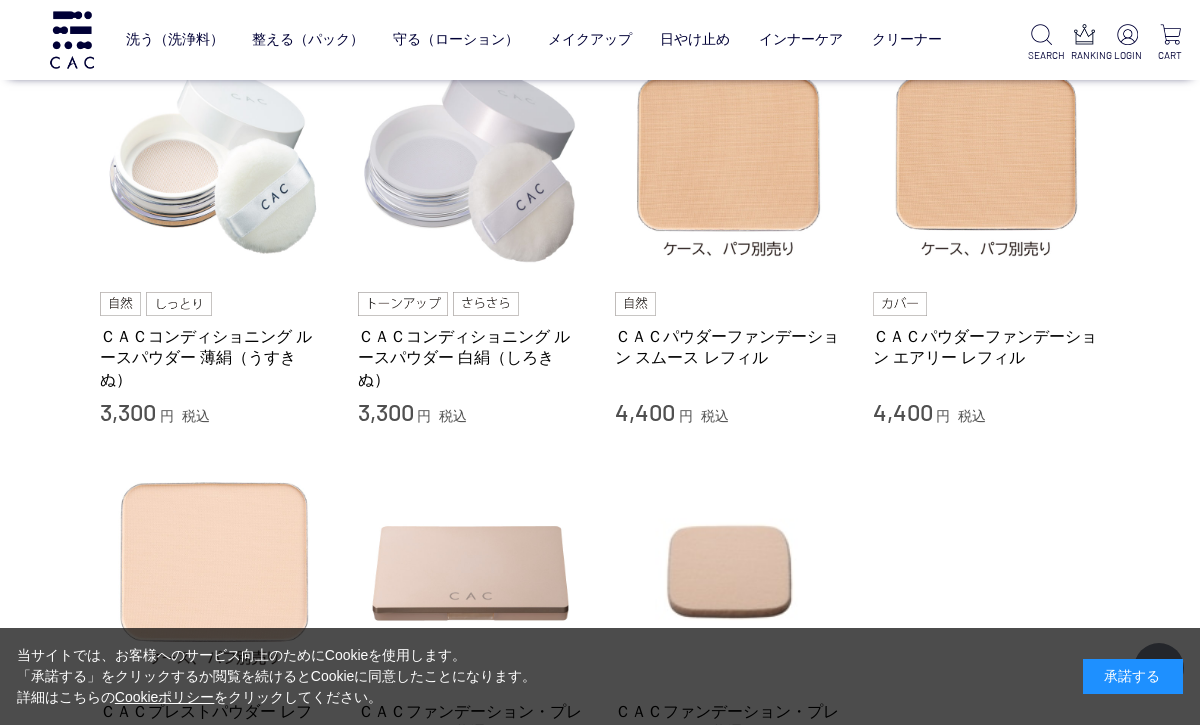 click on "ＣＡＣパウダーファンデーション エアリー レフィル" at bounding box center [987, 347] 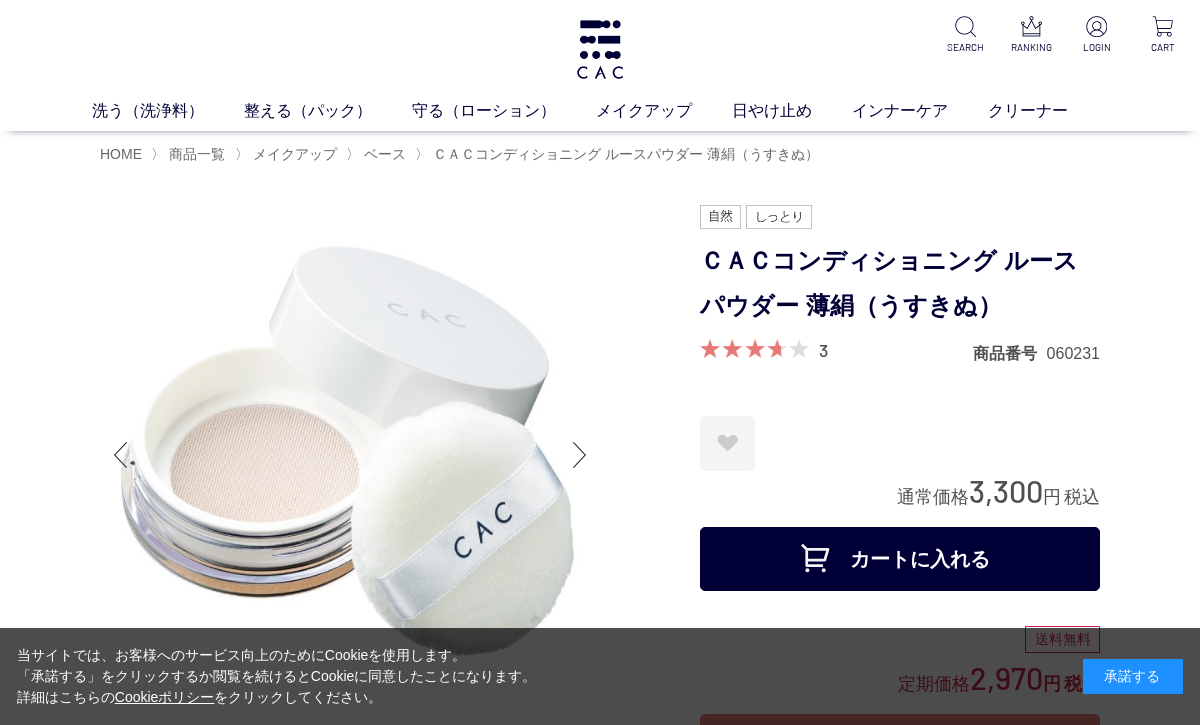 scroll, scrollTop: 0, scrollLeft: 0, axis: both 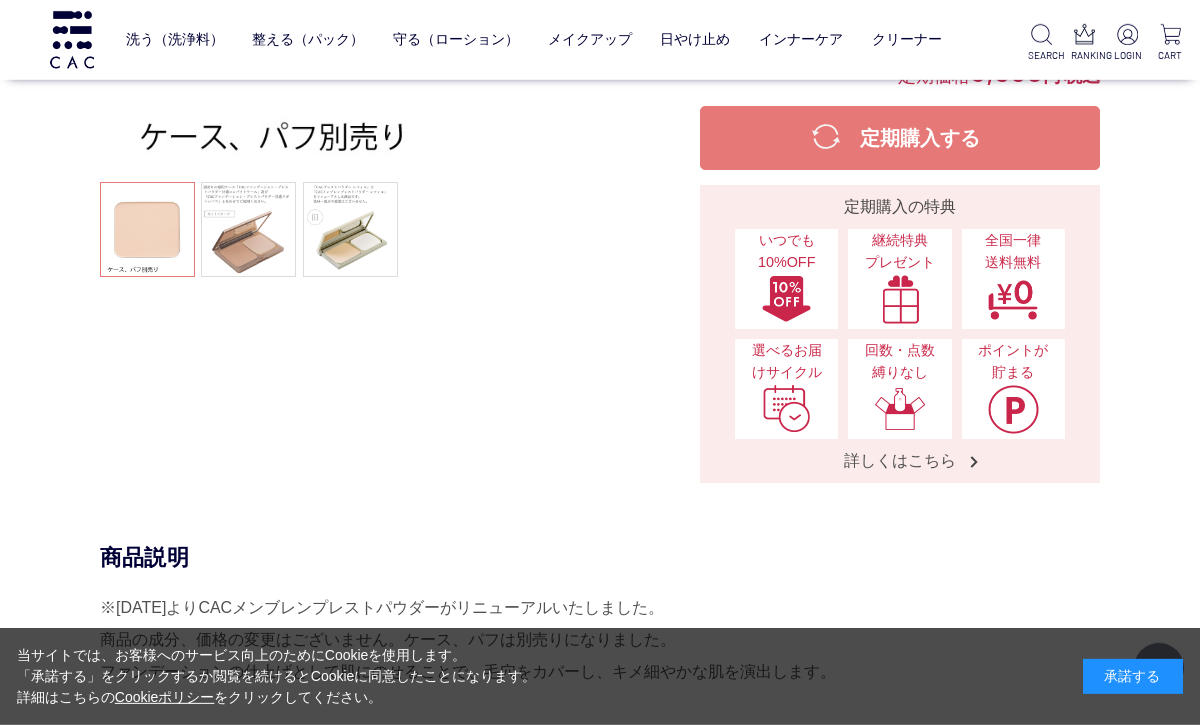 click at bounding box center (248, 229) 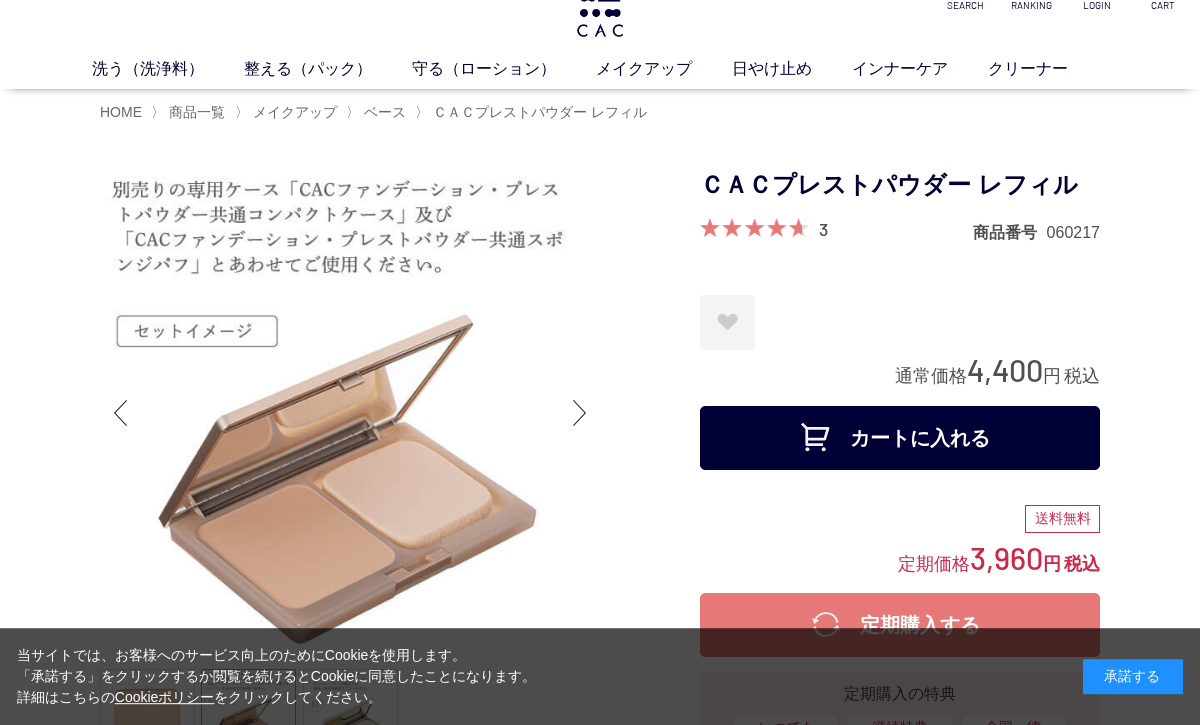 scroll, scrollTop: 42, scrollLeft: 0, axis: vertical 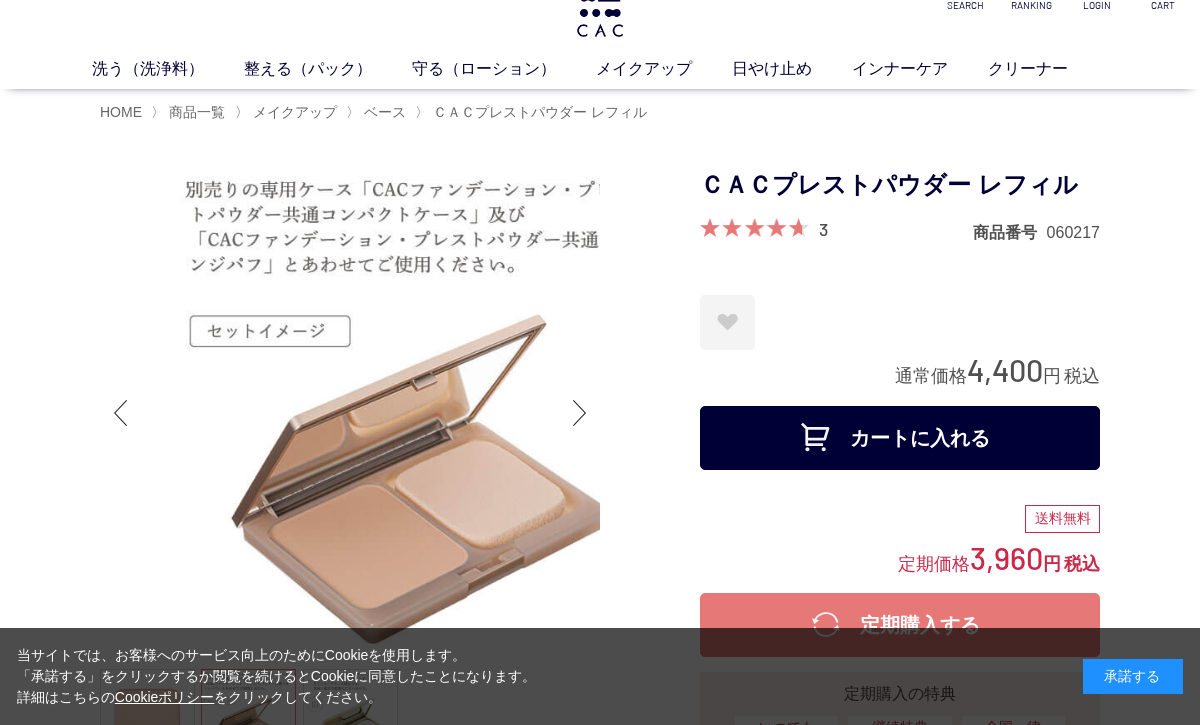 click at bounding box center (400, 566) 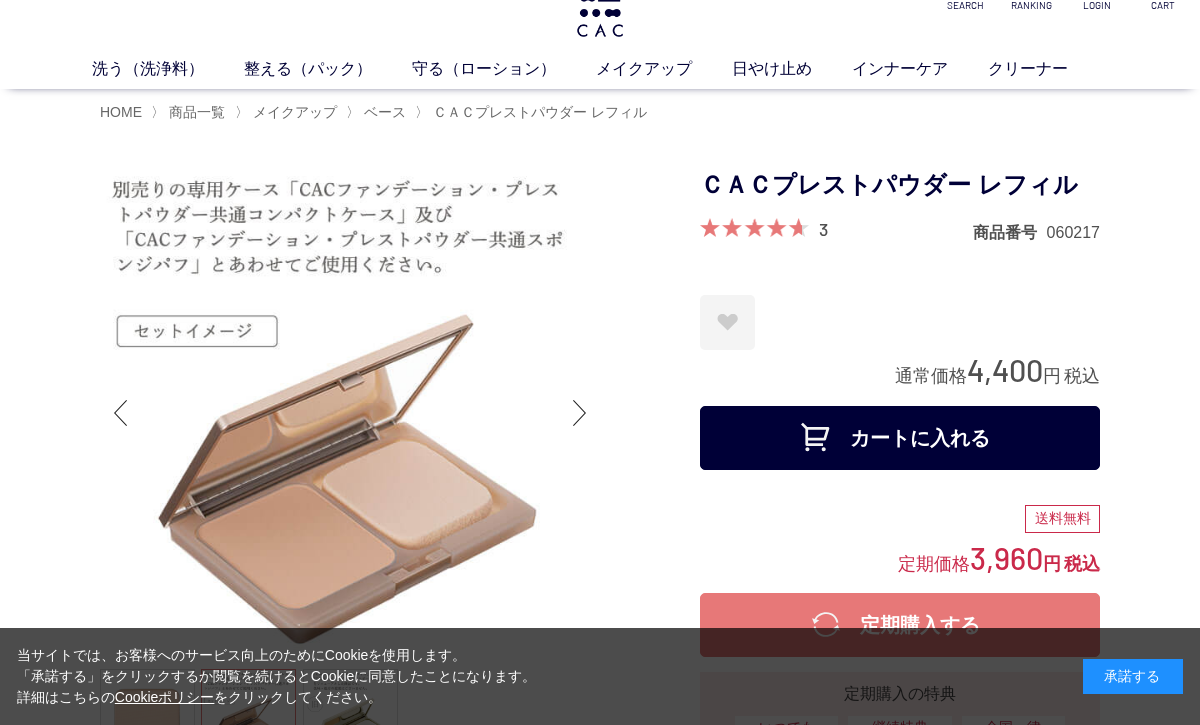 click at bounding box center (580, 413) 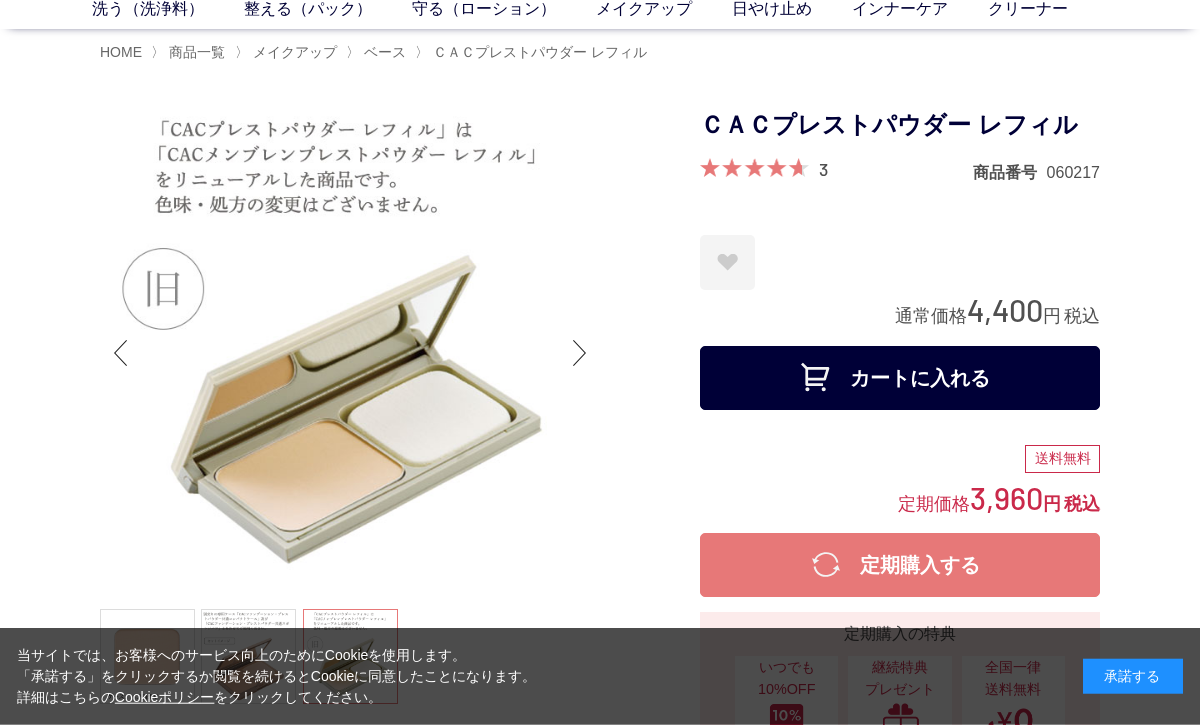 scroll, scrollTop: 0, scrollLeft: 0, axis: both 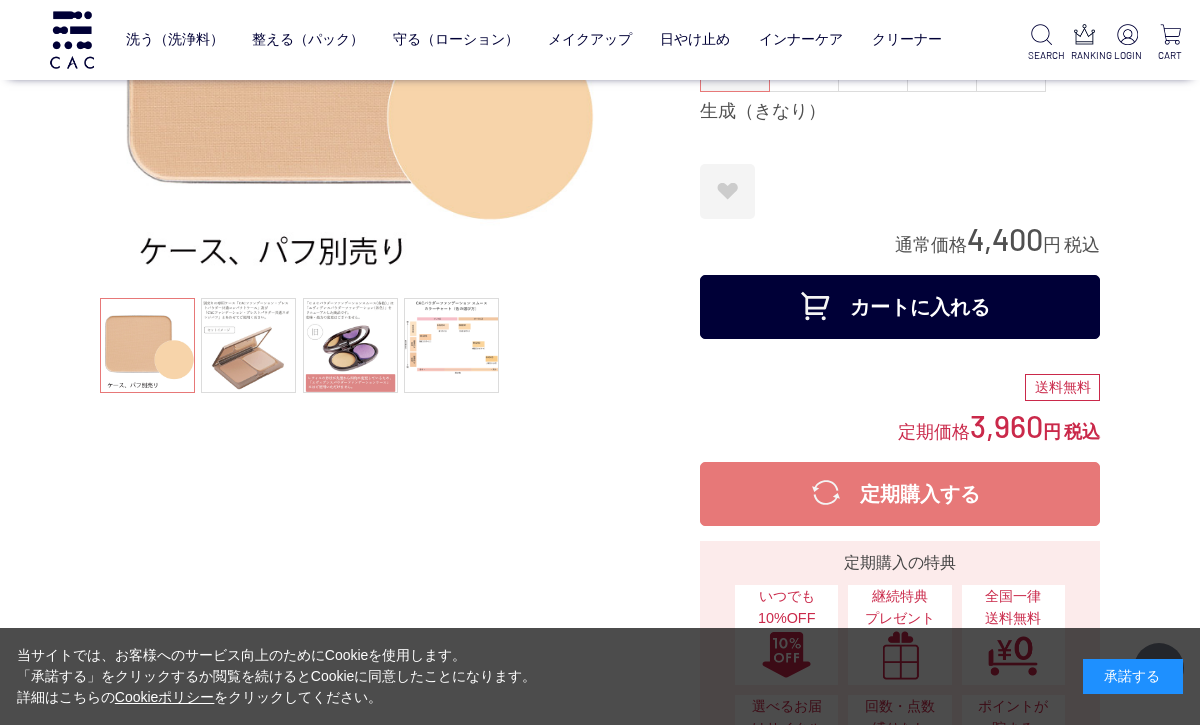 click at bounding box center [248, 345] 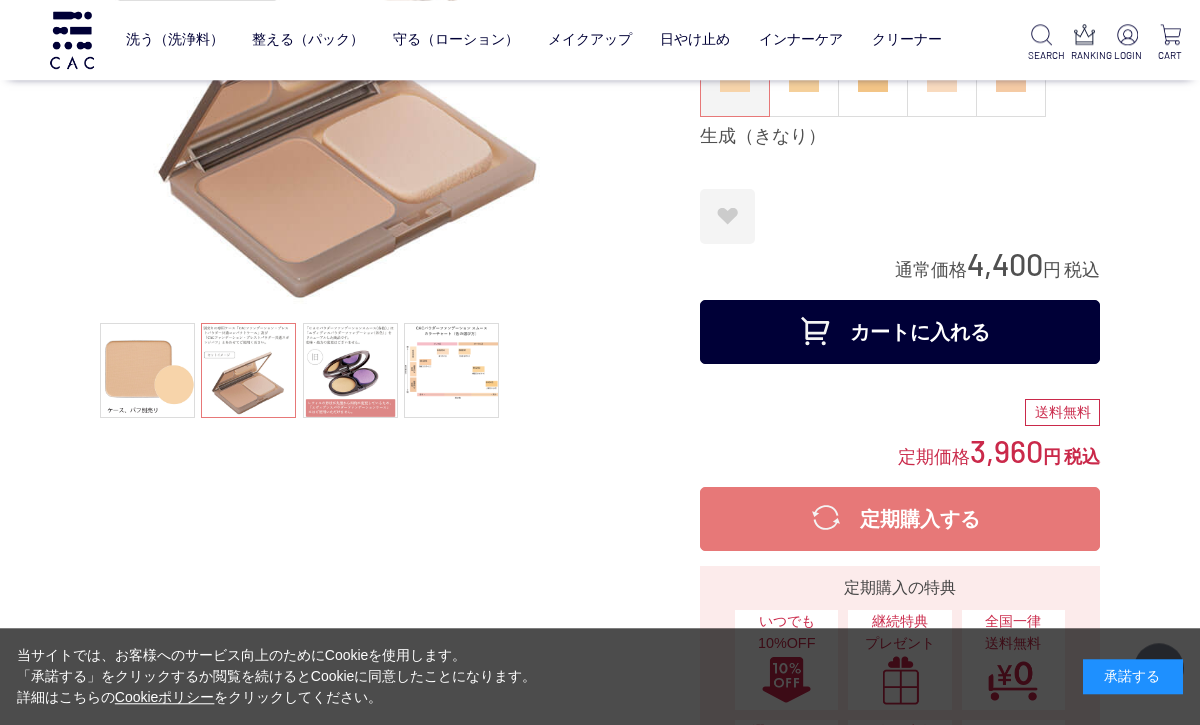 scroll, scrollTop: 270, scrollLeft: 0, axis: vertical 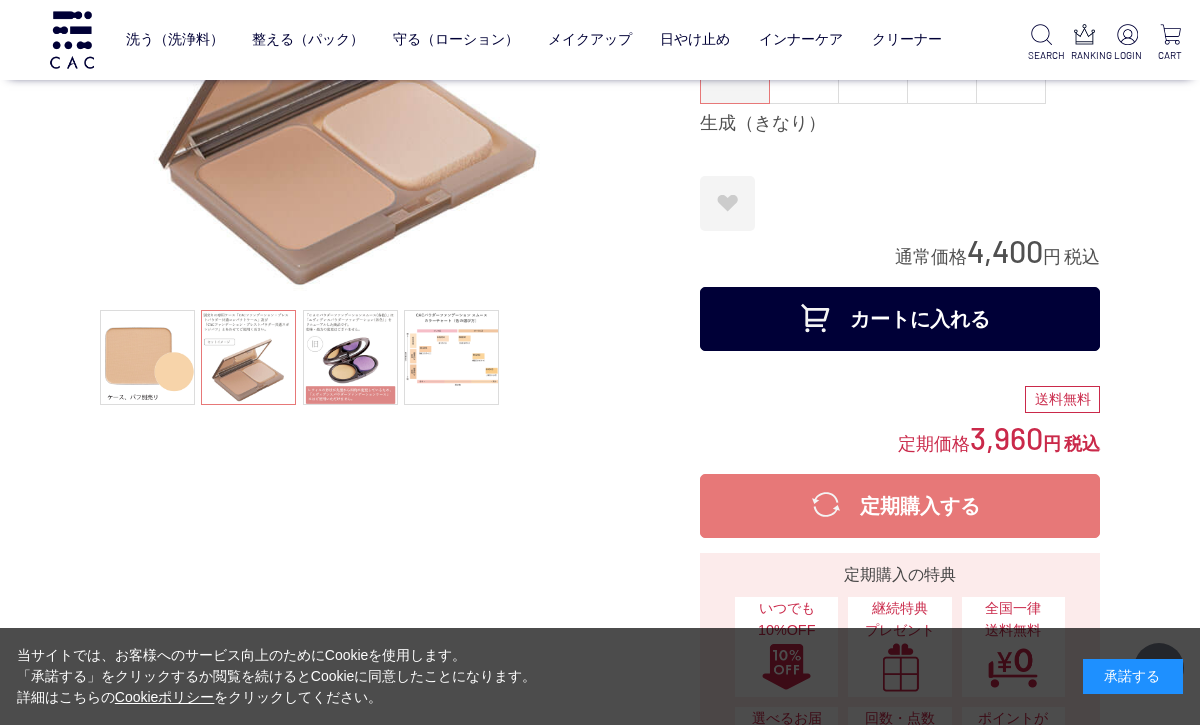 click at bounding box center (451, 357) 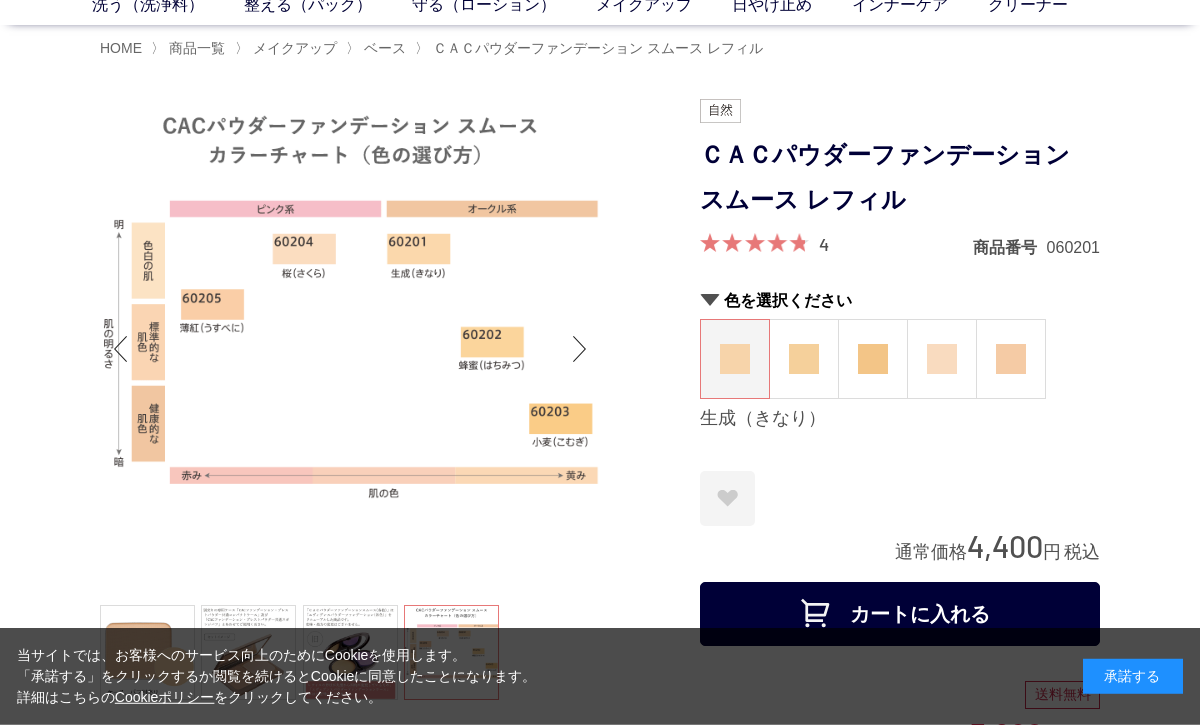 scroll, scrollTop: 98, scrollLeft: 0, axis: vertical 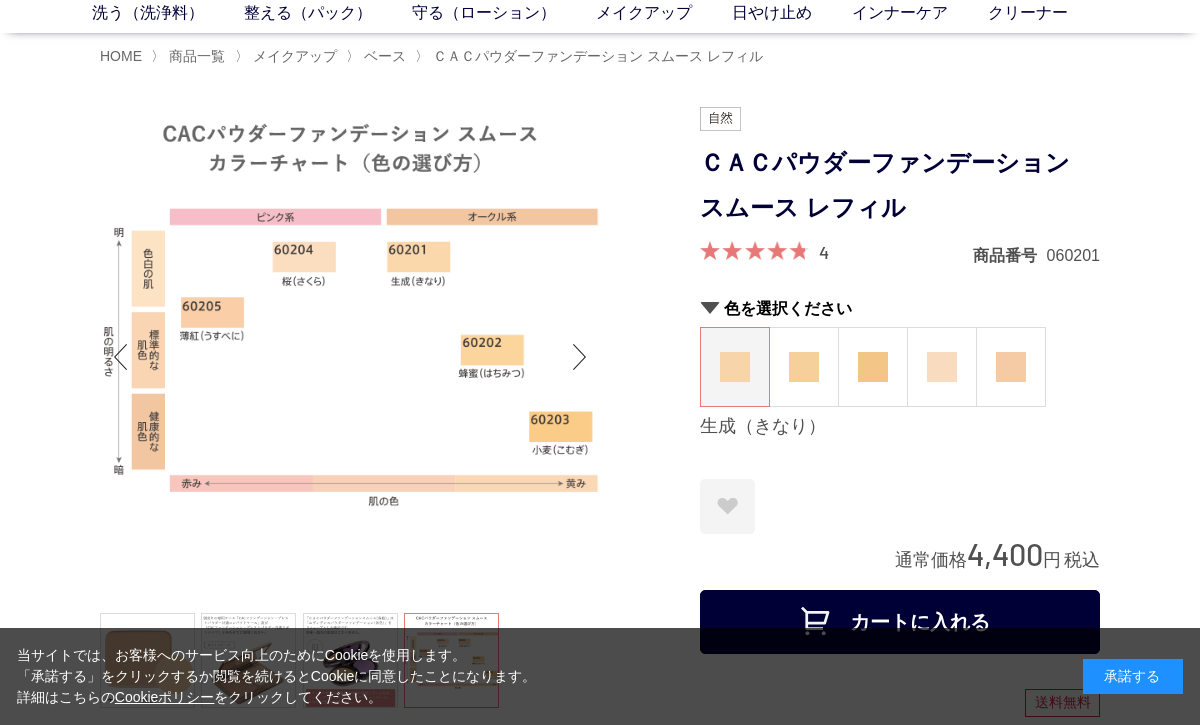 click at bounding box center [400, 630] 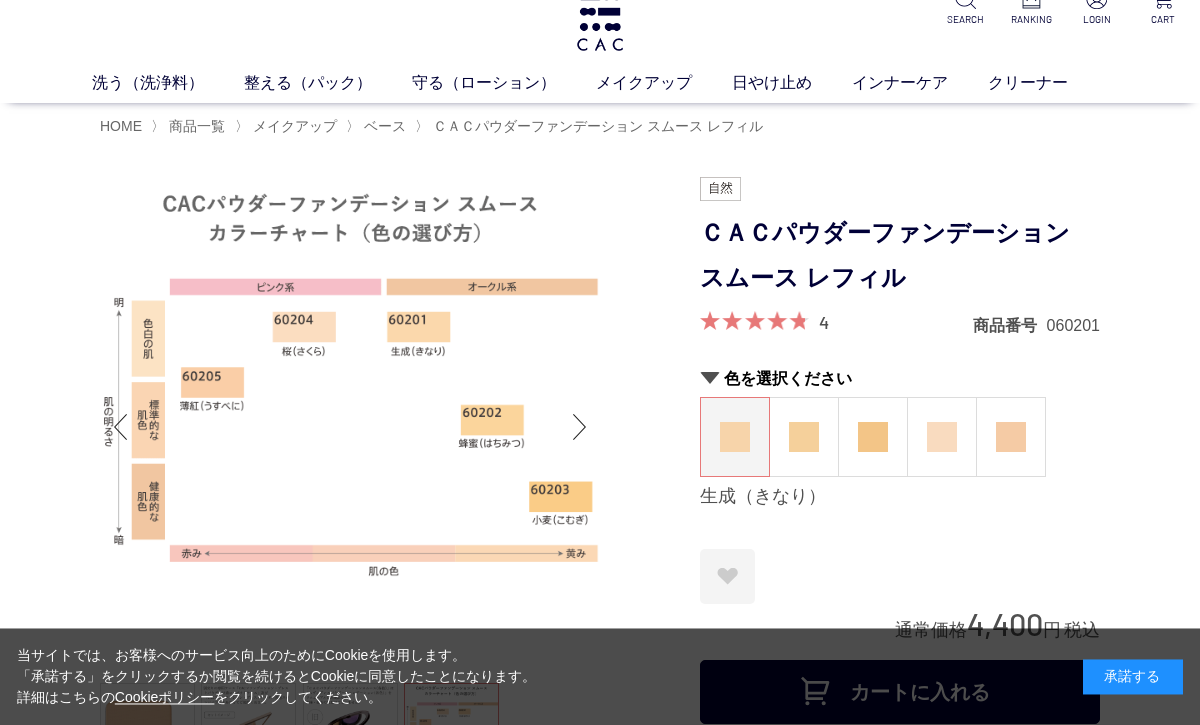 scroll, scrollTop: 0, scrollLeft: 0, axis: both 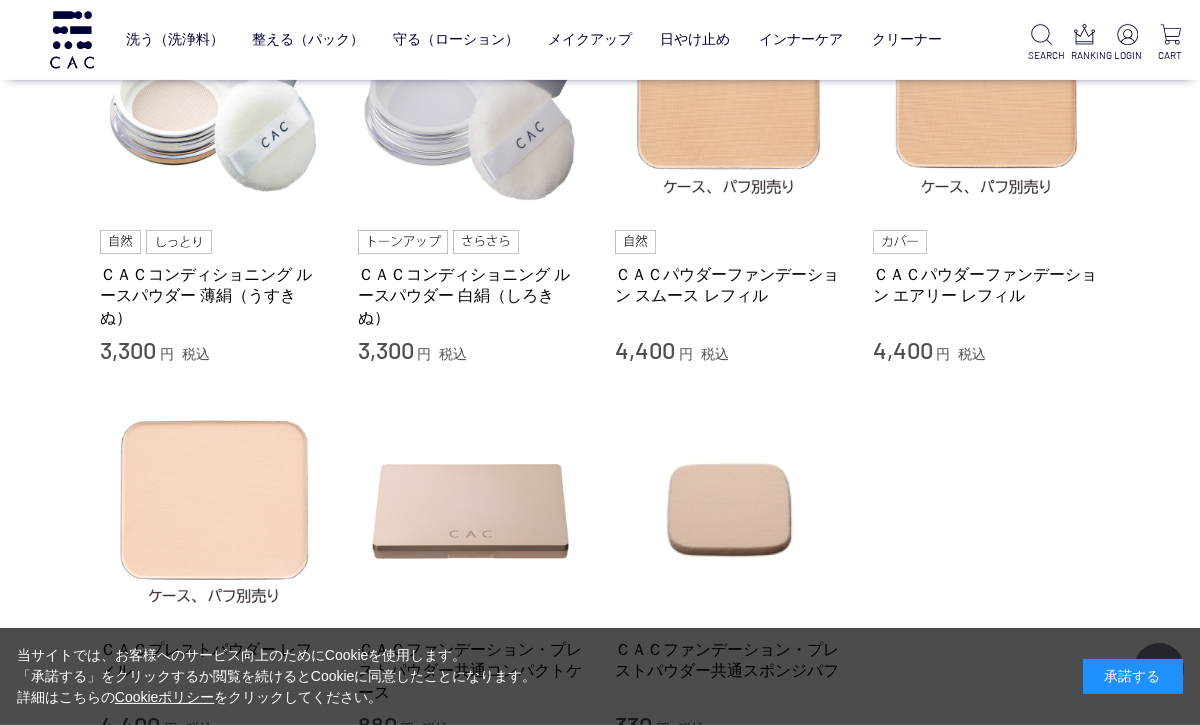 click on "ＣＡＣパウダーファンデーション スムース レフィル" at bounding box center [729, 285] 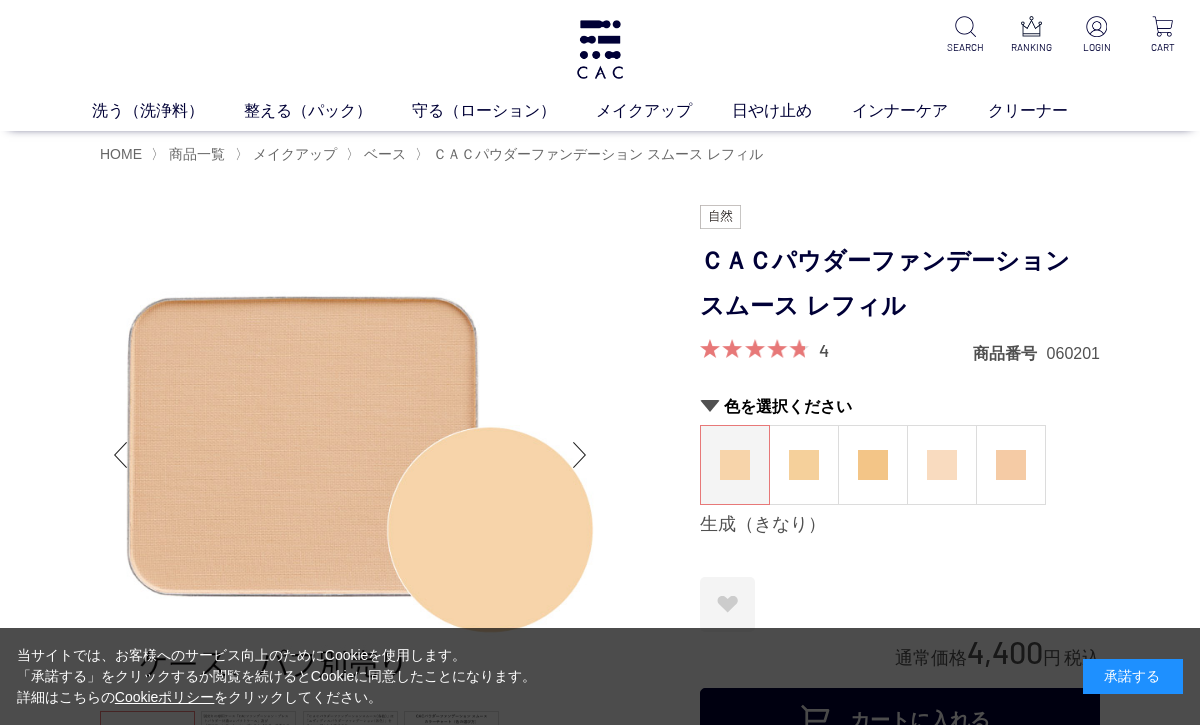 scroll, scrollTop: 0, scrollLeft: 0, axis: both 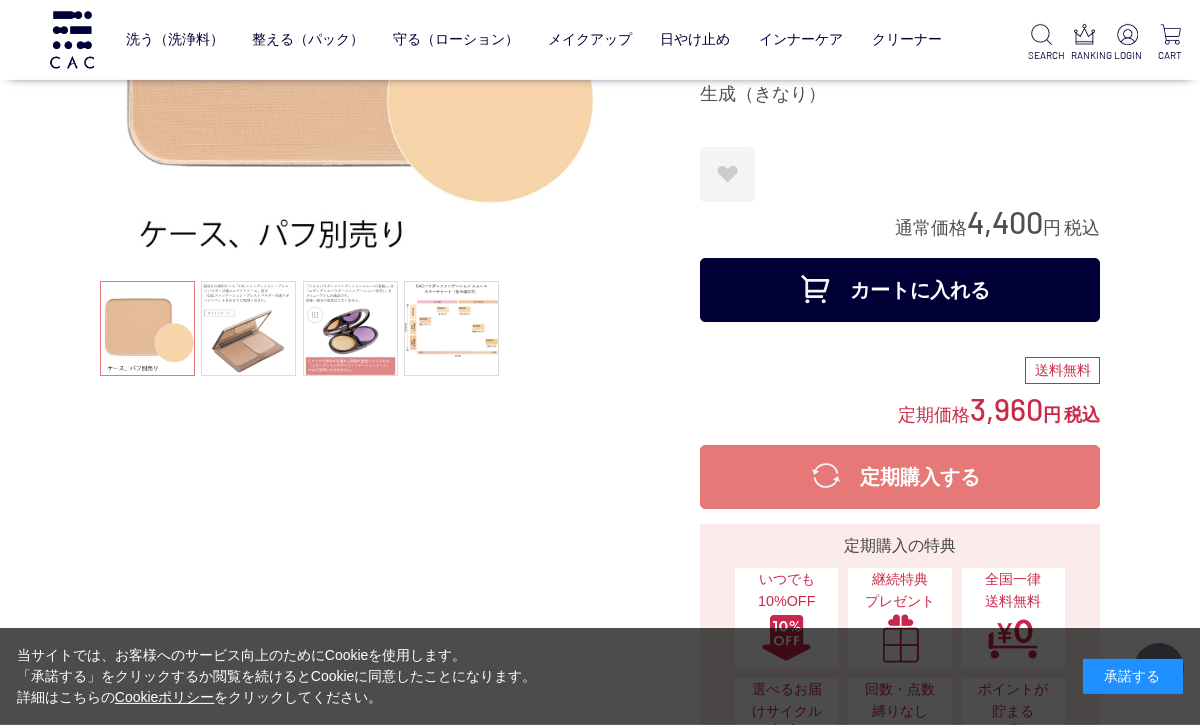 click at bounding box center (248, 328) 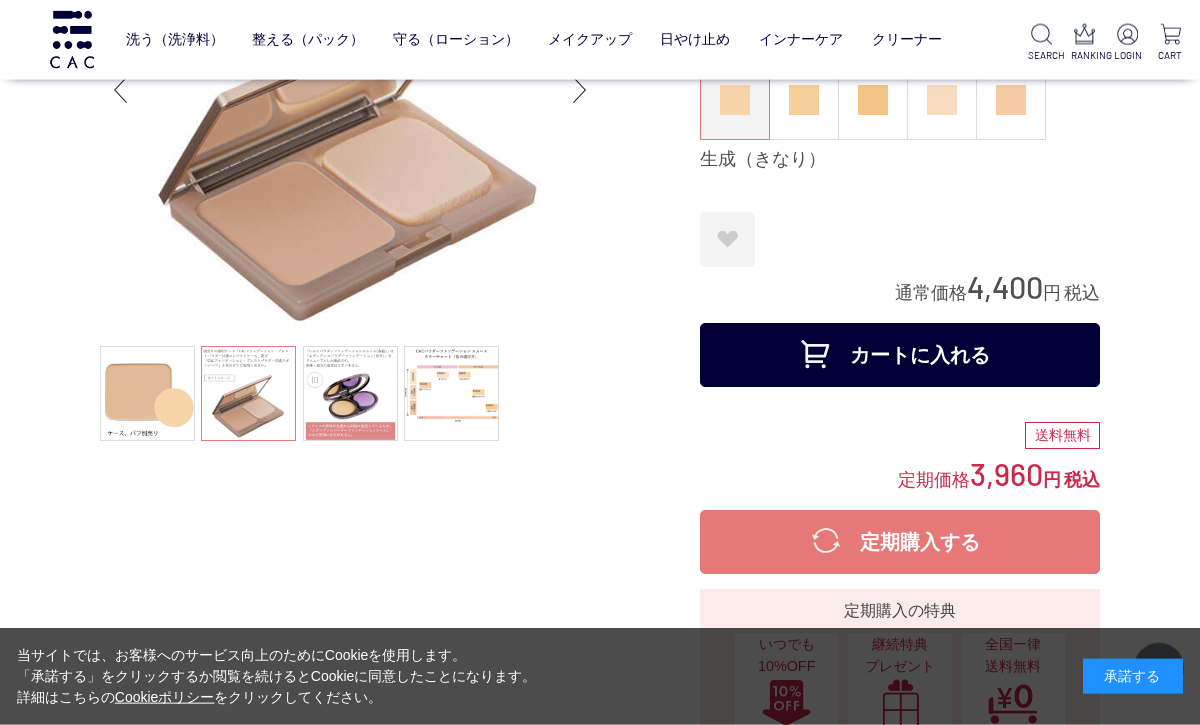 scroll, scrollTop: 234, scrollLeft: 0, axis: vertical 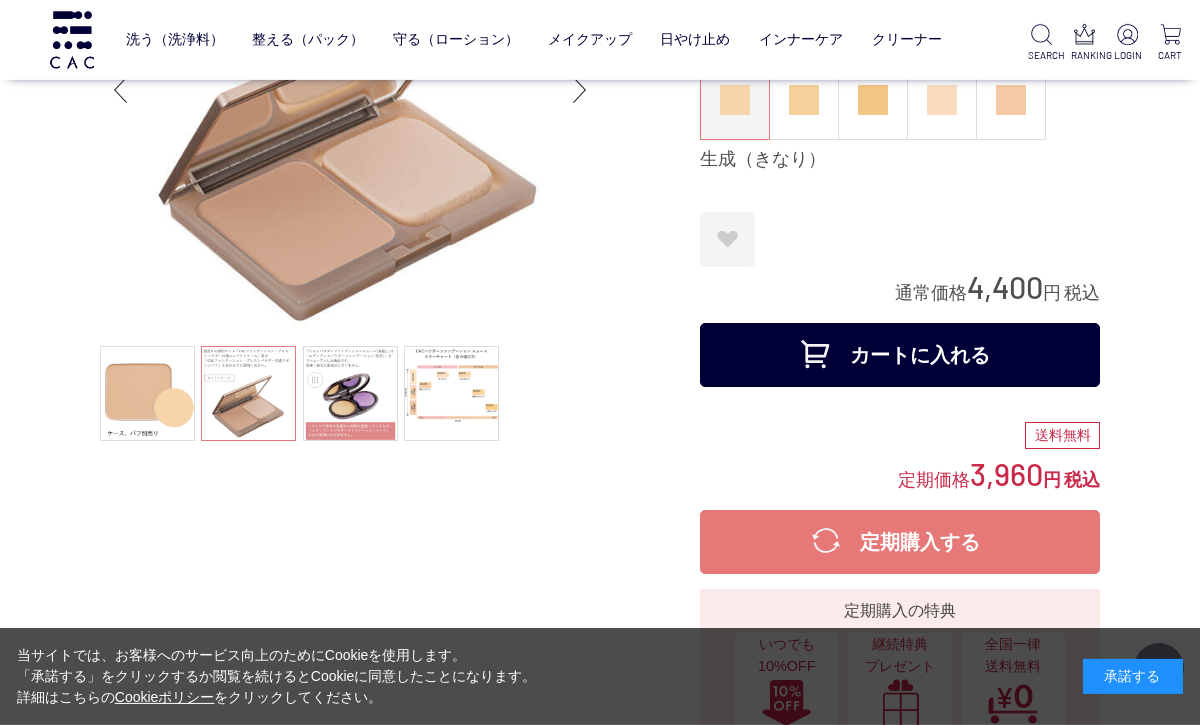 click at bounding box center [350, 393] 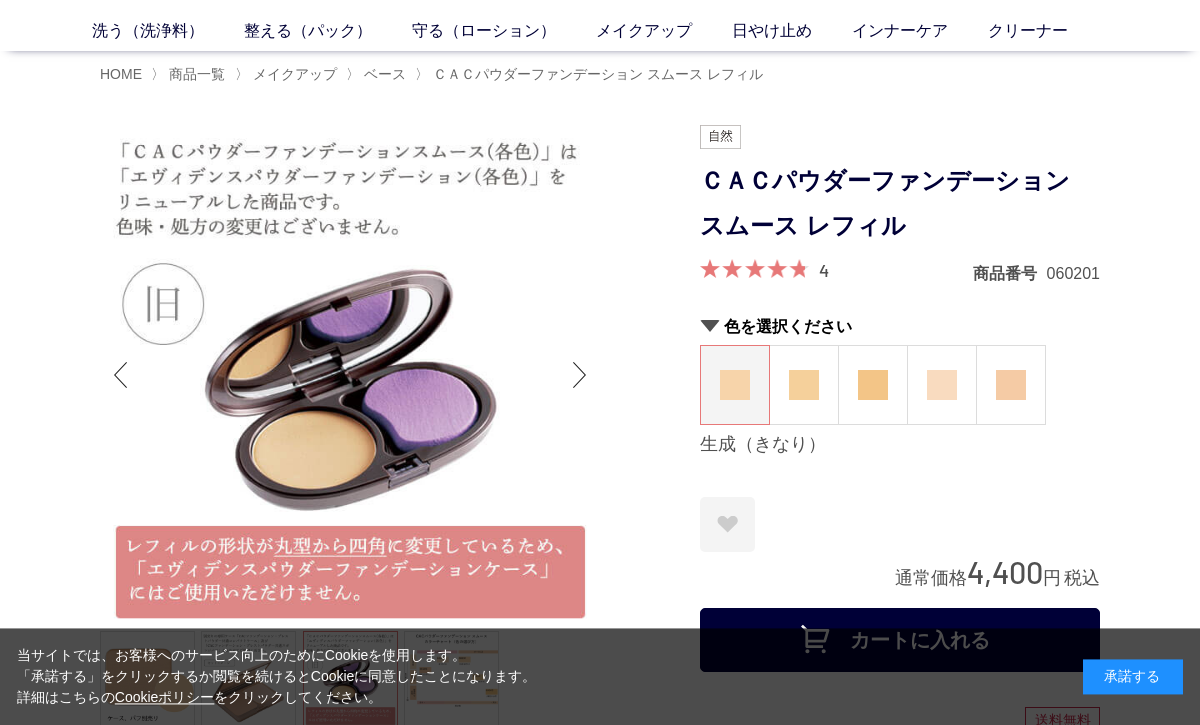 scroll, scrollTop: 80, scrollLeft: 0, axis: vertical 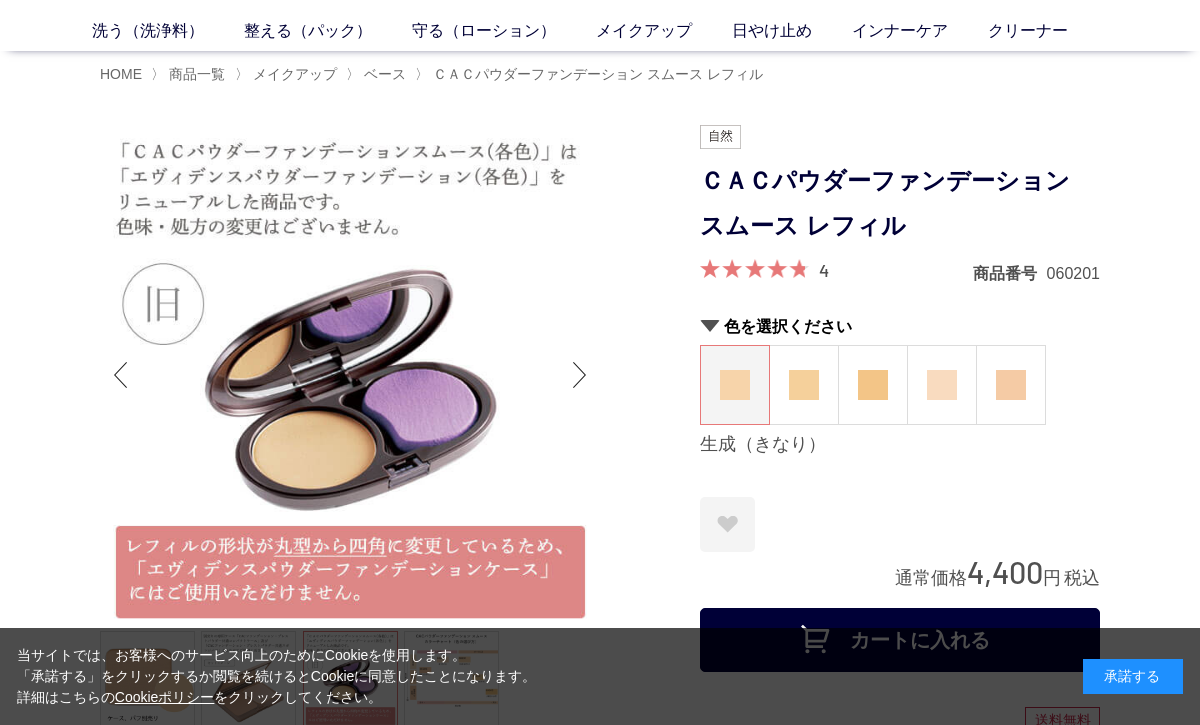 click at bounding box center (248, 678) 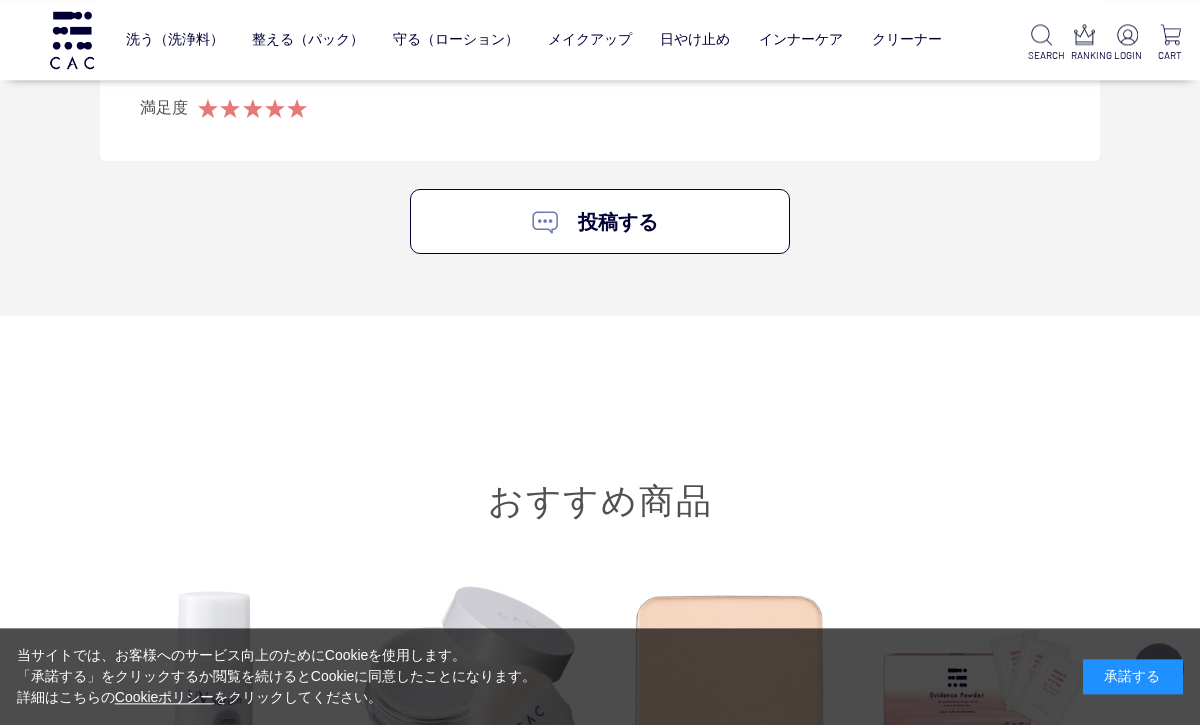 scroll, scrollTop: 3955, scrollLeft: 0, axis: vertical 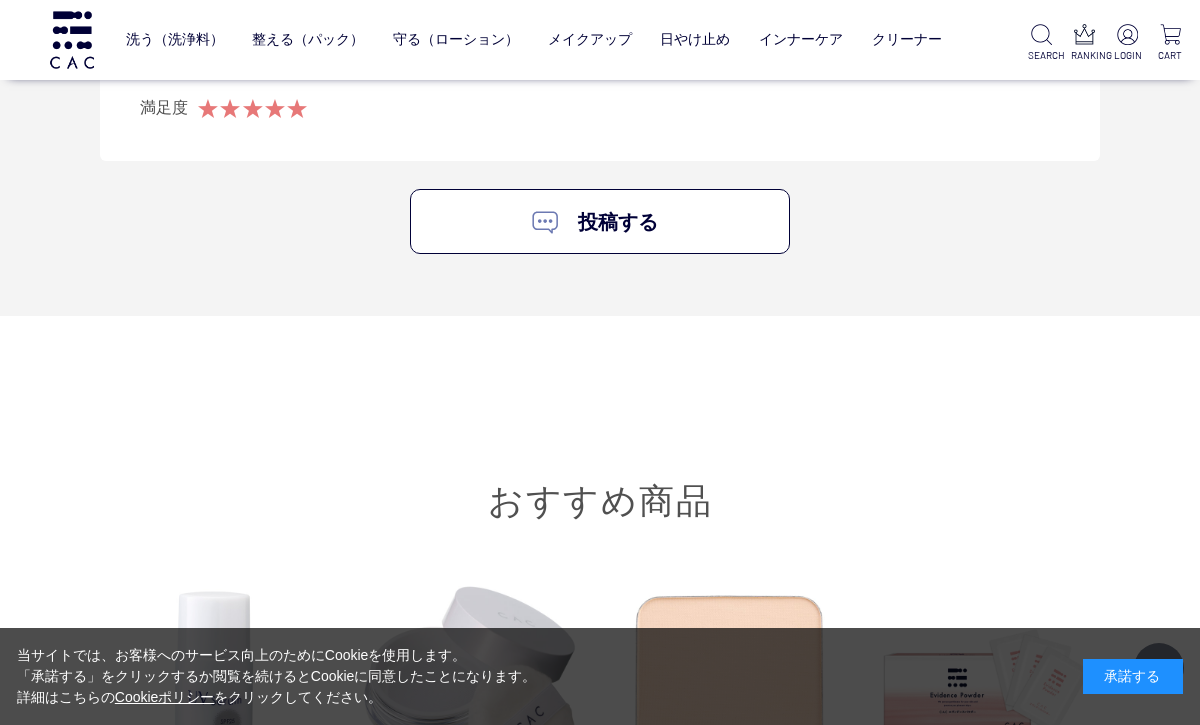 click on "ベース" at bounding box center (397, 81) 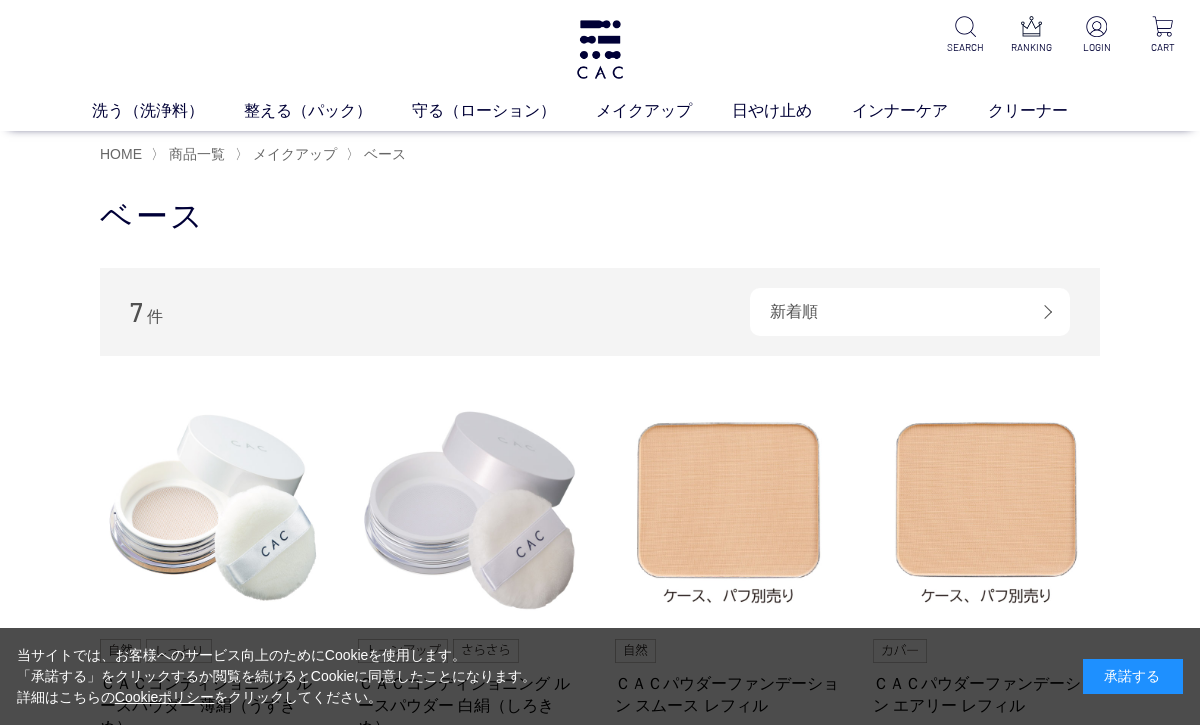 scroll, scrollTop: 0, scrollLeft: 0, axis: both 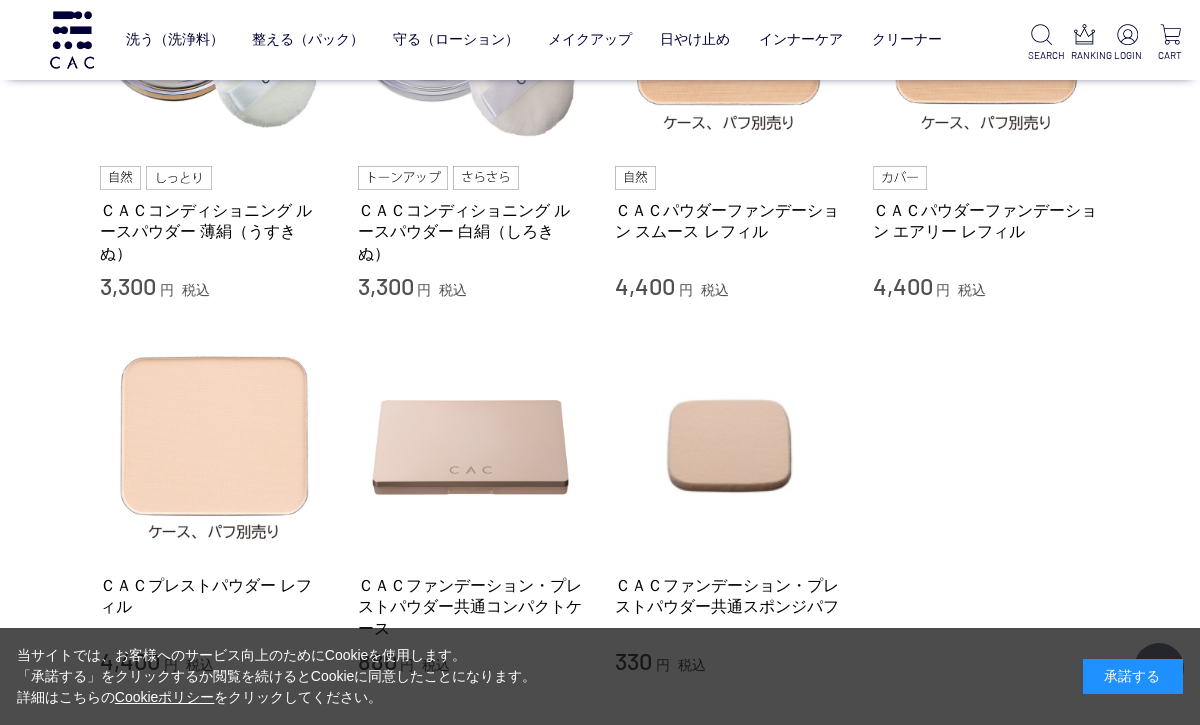 click on "ＣＡＣファンデーション・プレストパウダー共通コンパクトケース" at bounding box center (472, 607) 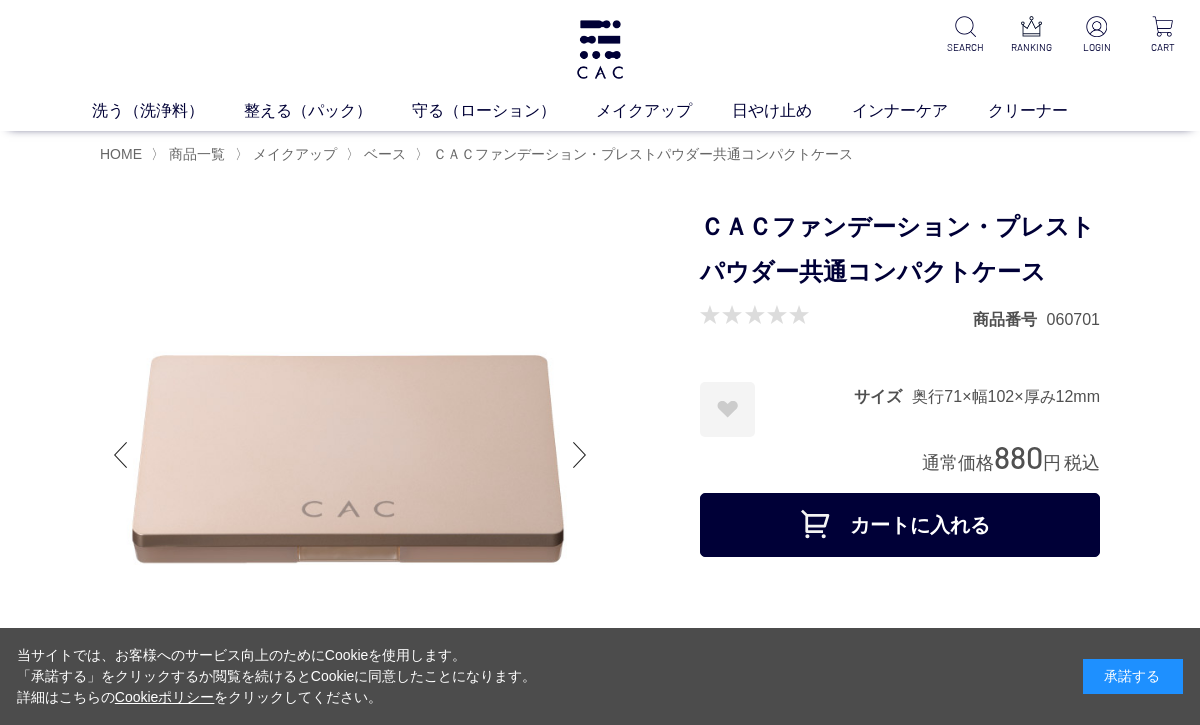 scroll, scrollTop: 0, scrollLeft: 0, axis: both 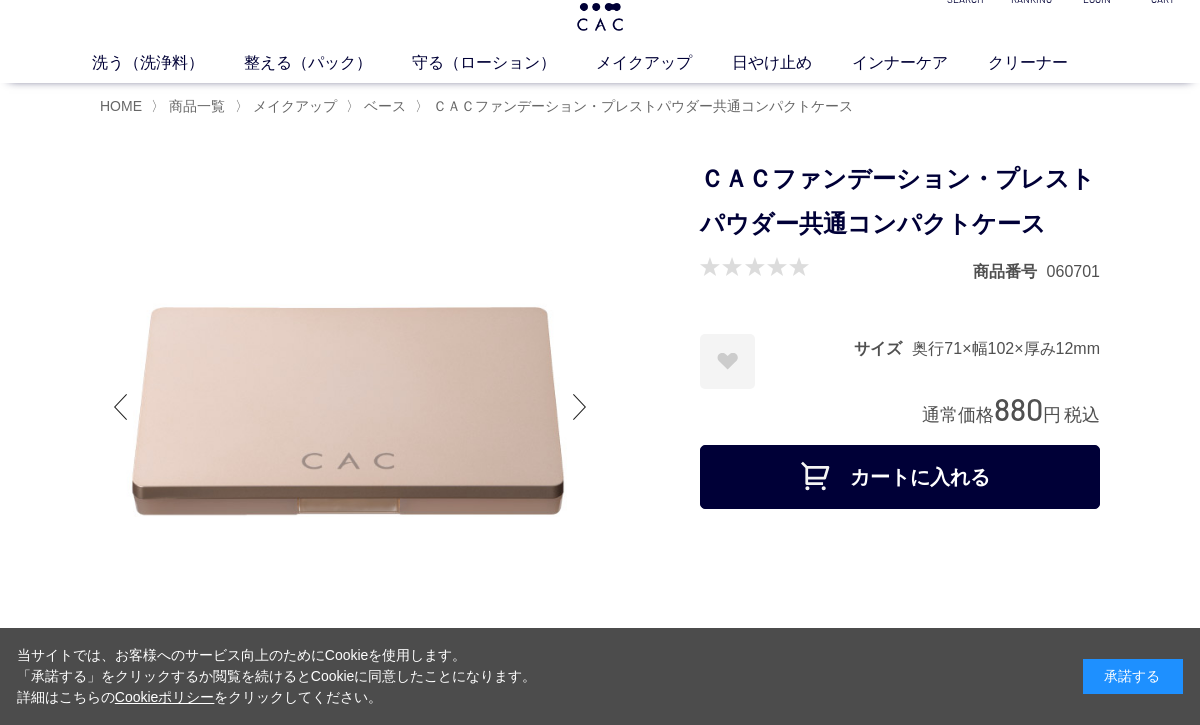 click at bounding box center [580, 407] 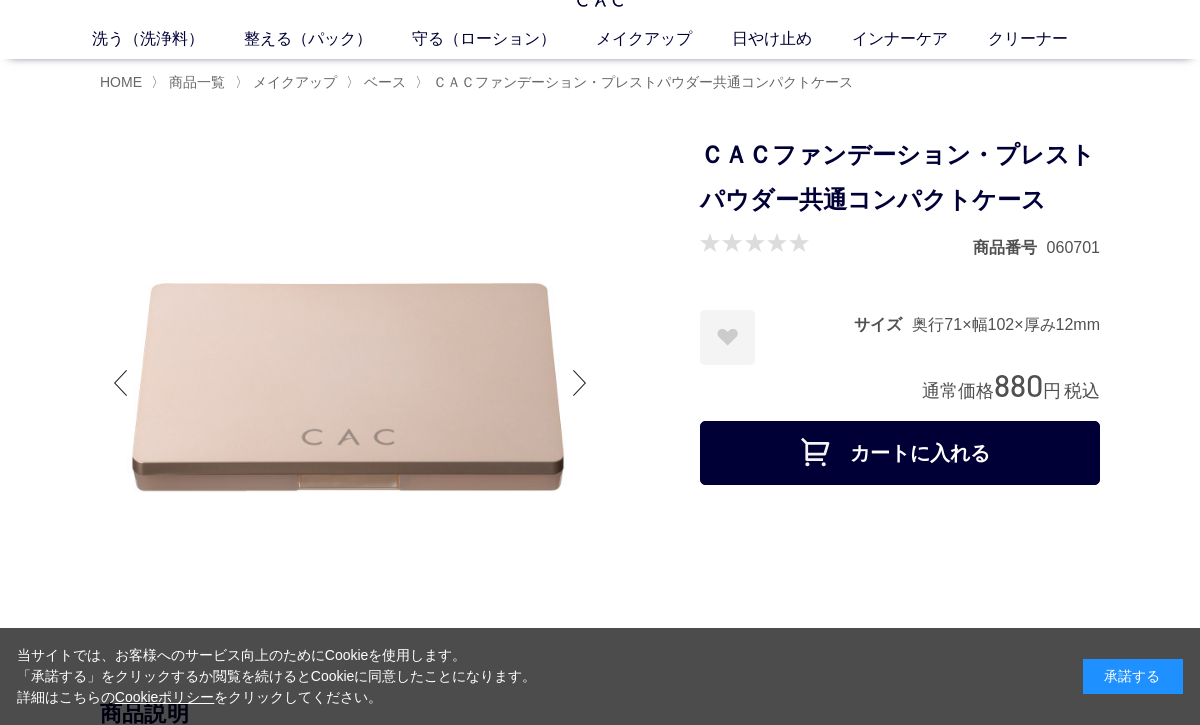 scroll, scrollTop: 0, scrollLeft: 0, axis: both 